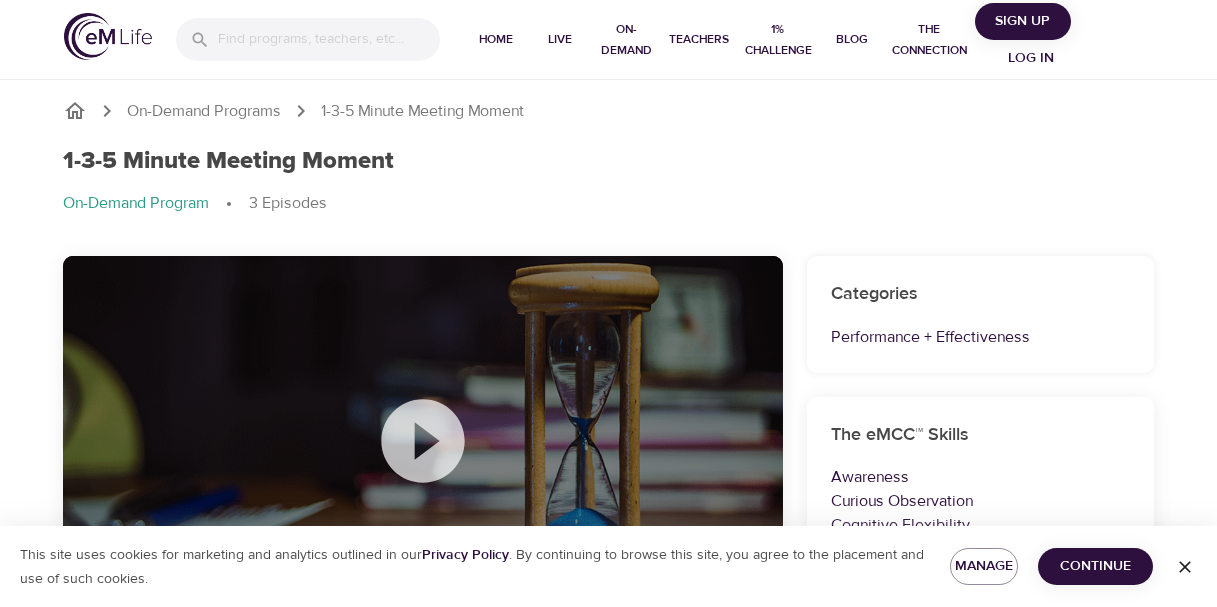 scroll, scrollTop: 0, scrollLeft: 0, axis: both 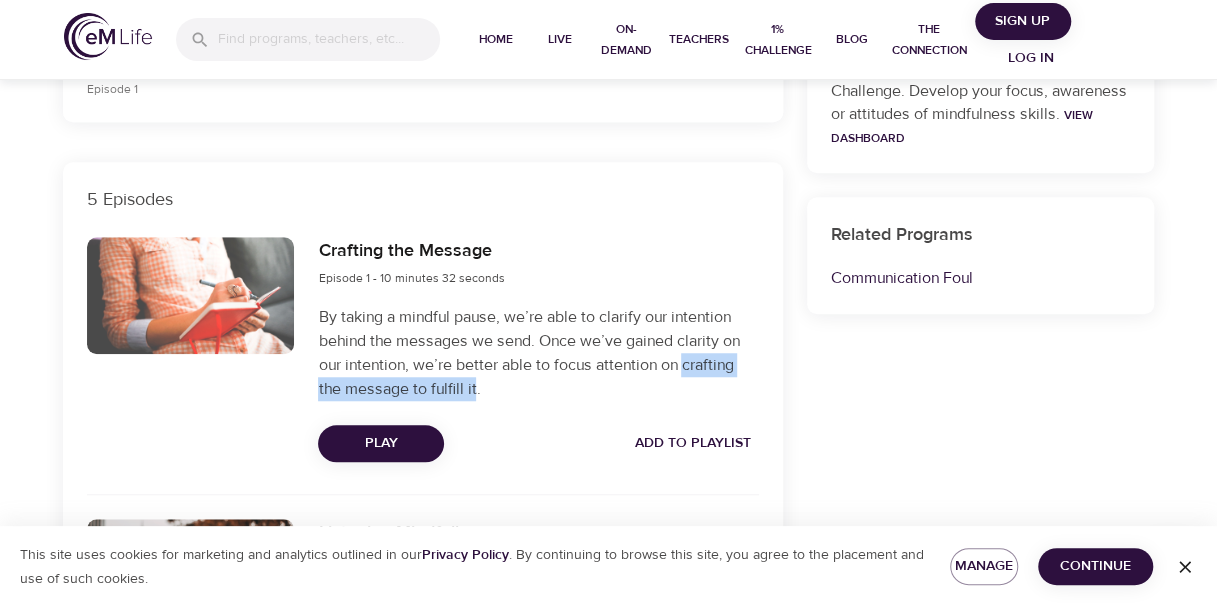drag, startPoint x: 684, startPoint y: 366, endPoint x: 475, endPoint y: 385, distance: 209.86186 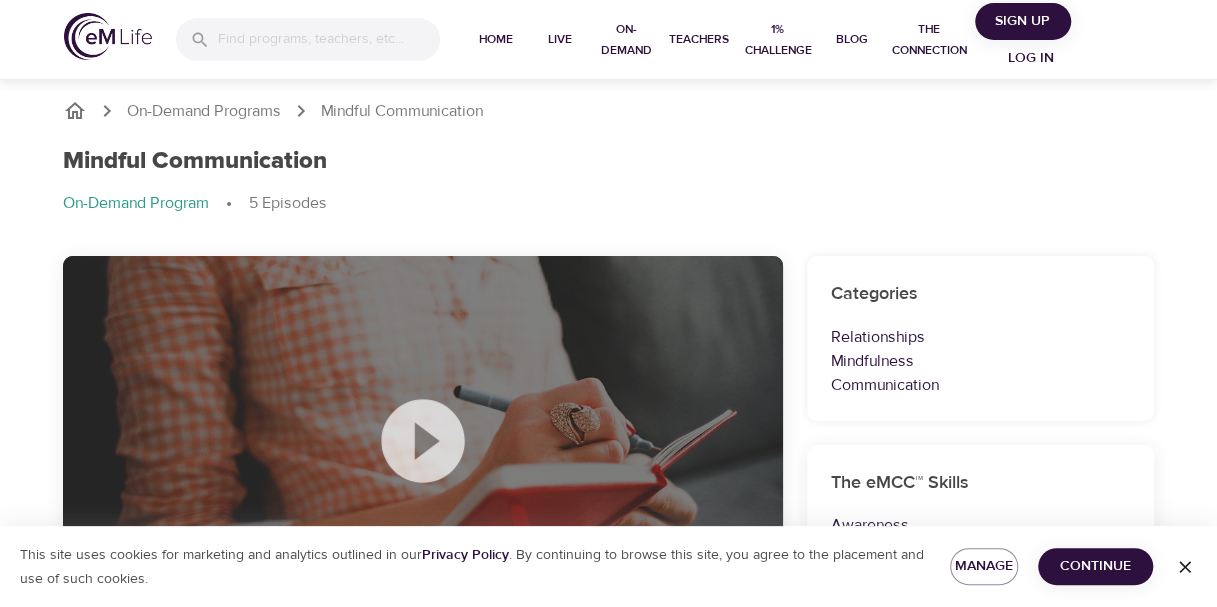 scroll, scrollTop: 500, scrollLeft: 0, axis: vertical 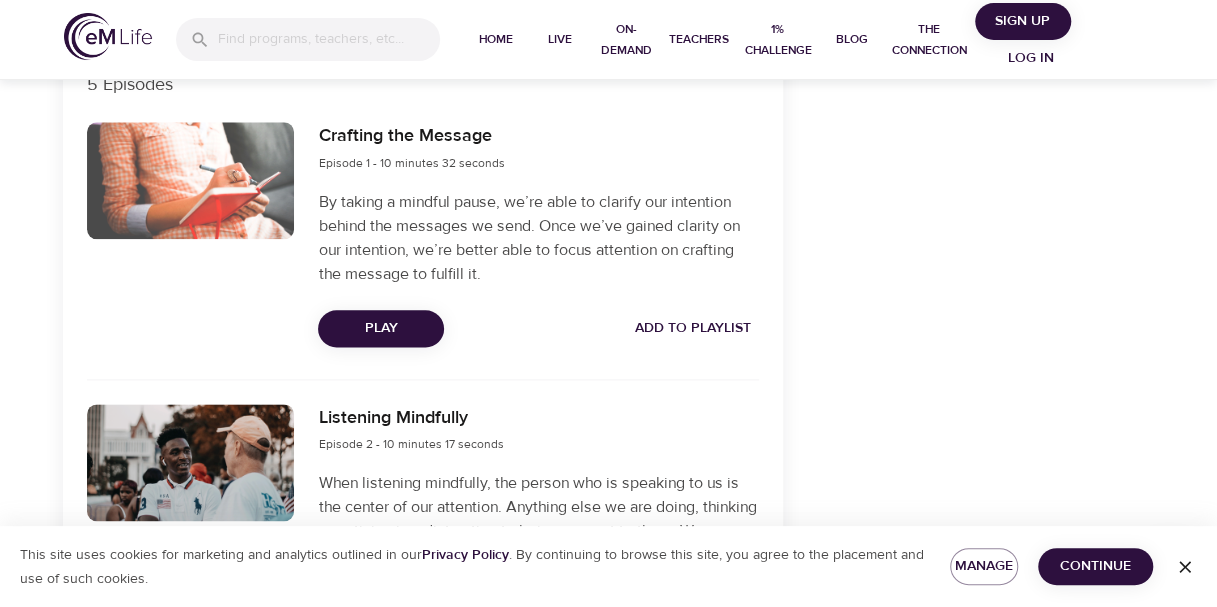 click on "Categories Relationships Mindfulness Communication The eMCC™ Skills Awareness Curious Observation Cognitive Flexibility Attitudes of Mindfulness Focus Enhance your mental well-being with eMCC Challenge. Develop your focus, awareness or attitudes of mindfulness skills.   View Dashboard Related Programs Communication Foul" at bounding box center (981, 388) 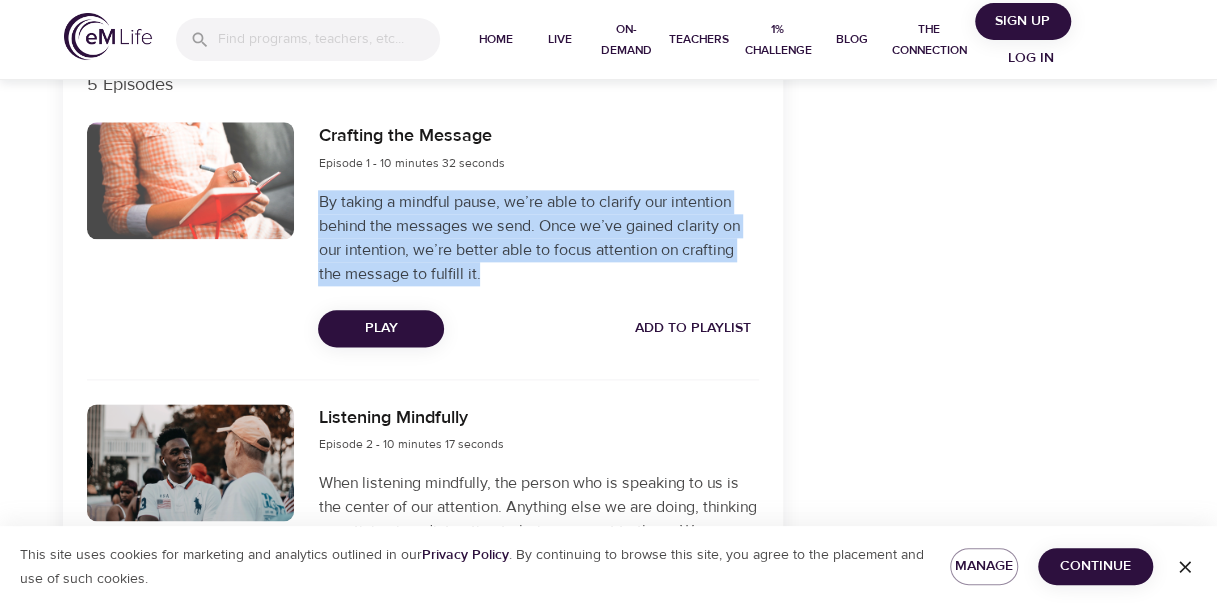 drag, startPoint x: 320, startPoint y: 198, endPoint x: 487, endPoint y: 270, distance: 181.85983 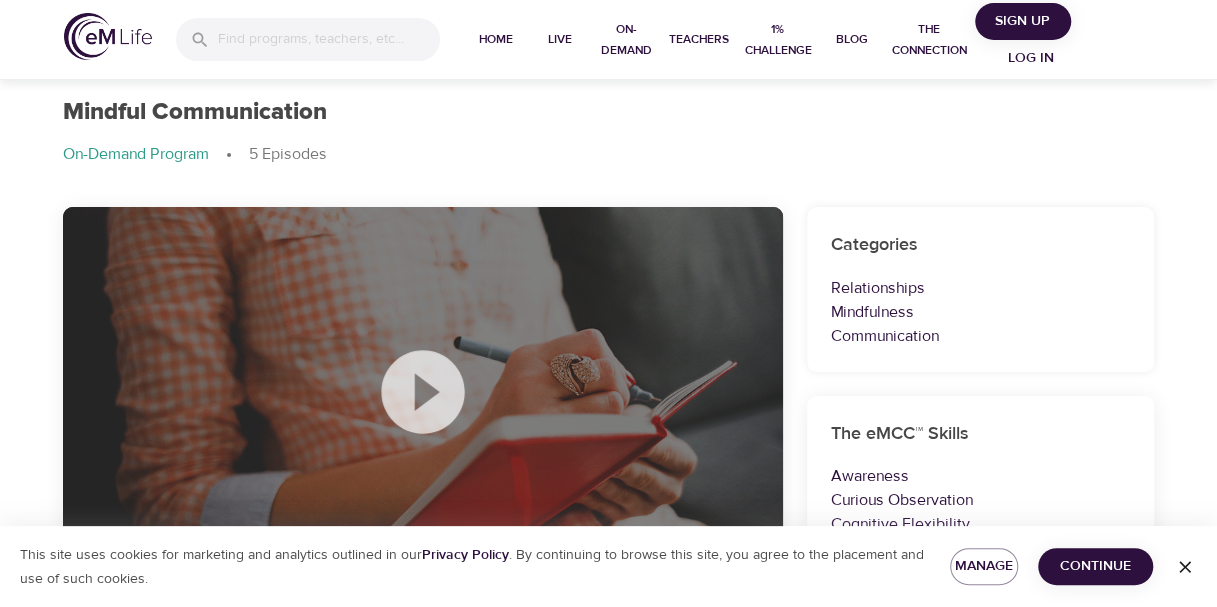 scroll, scrollTop: 48, scrollLeft: 0, axis: vertical 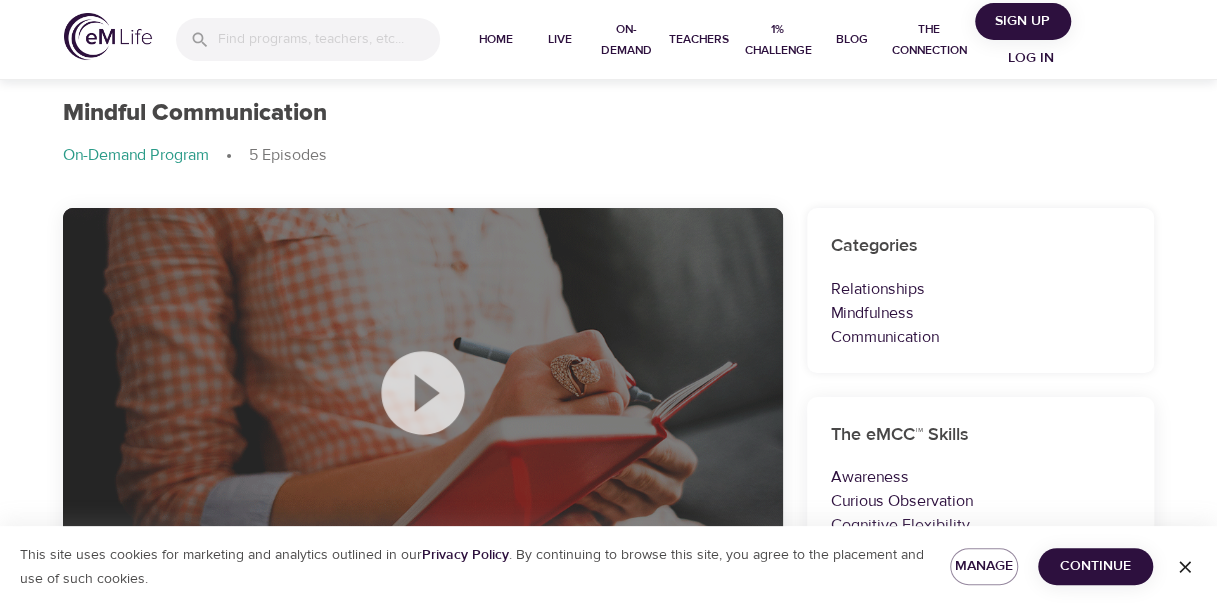 click 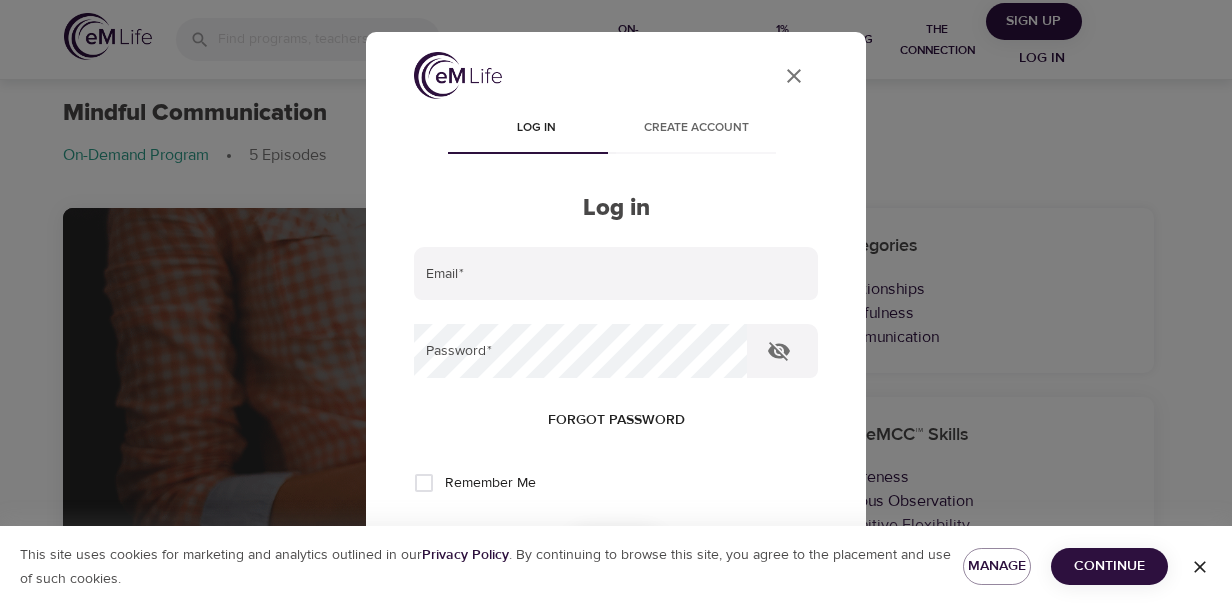 click on "User Profile" 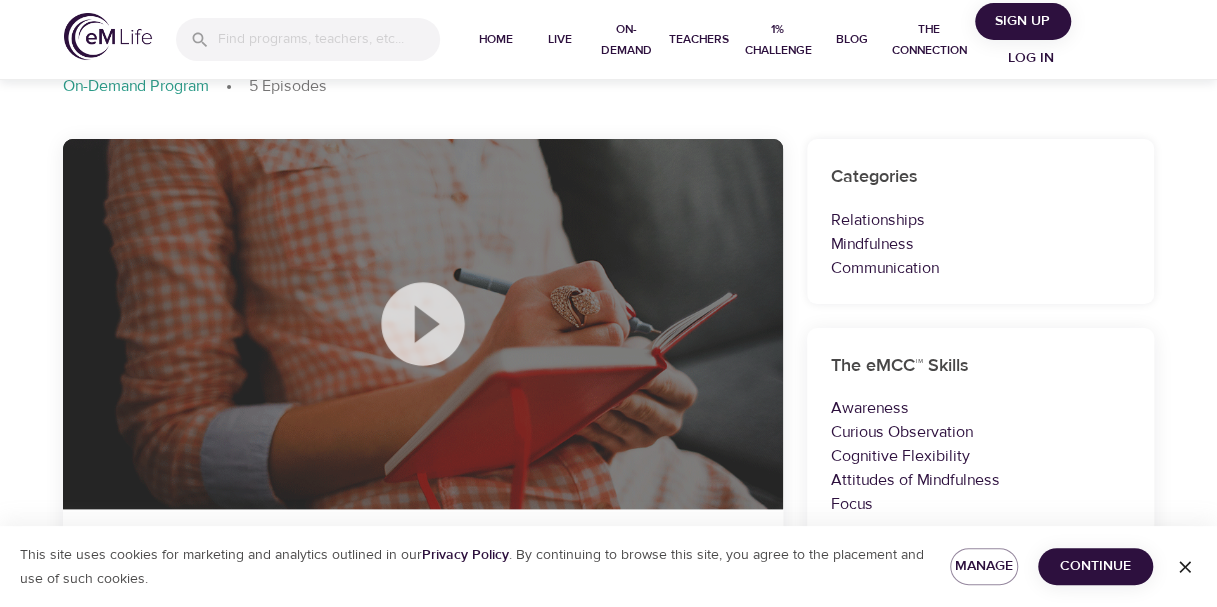 scroll, scrollTop: 148, scrollLeft: 0, axis: vertical 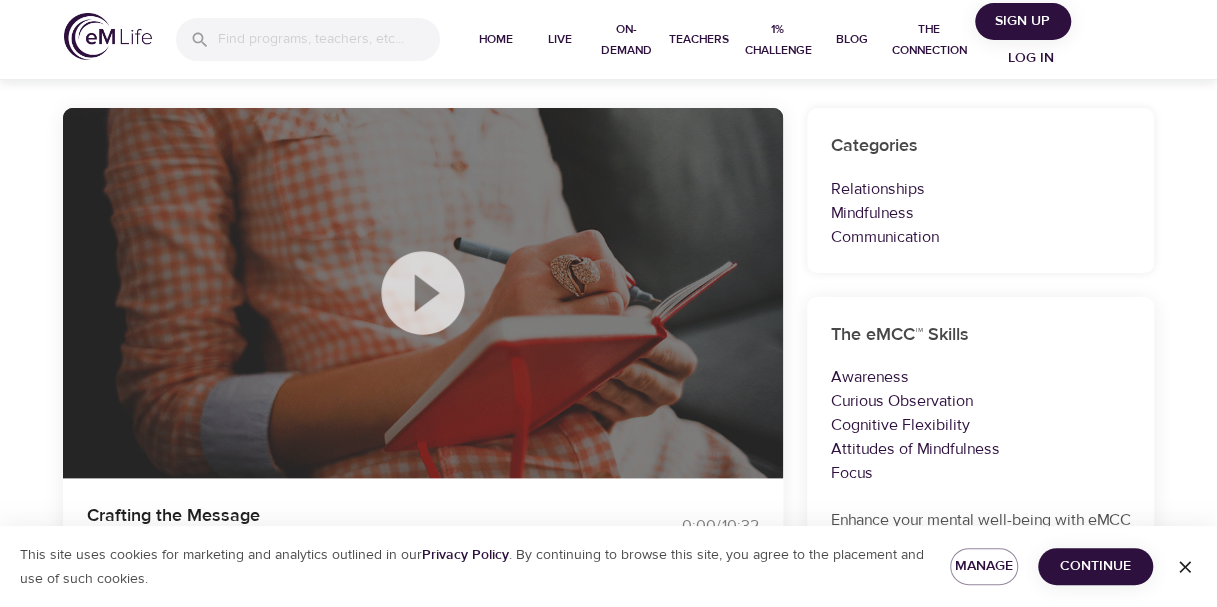 click 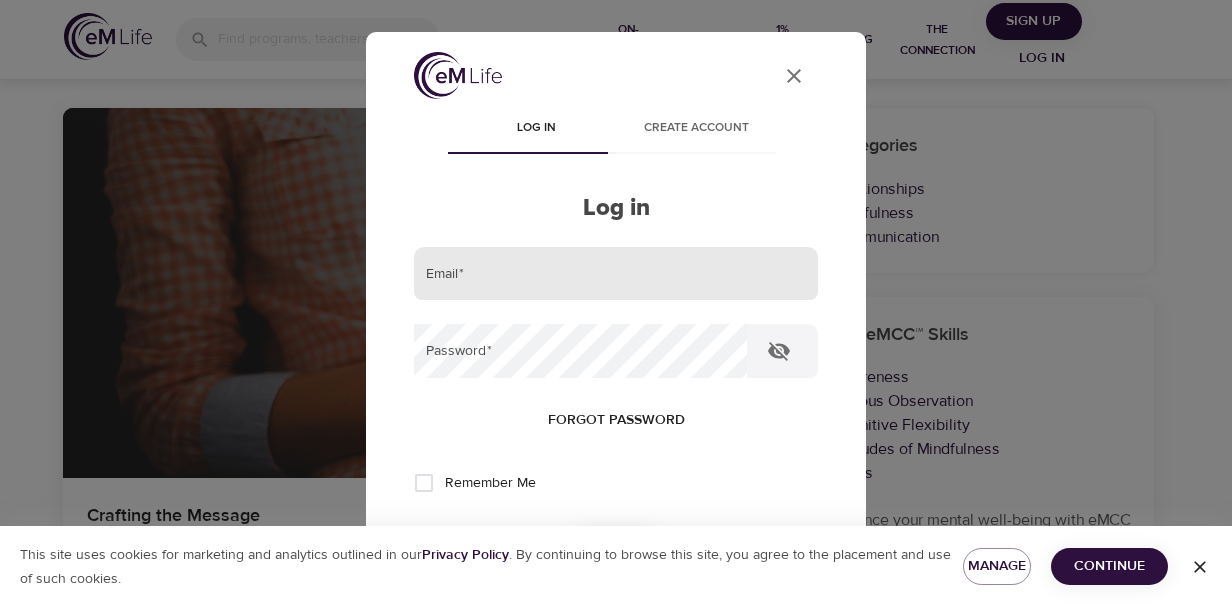 click at bounding box center (616, 274) 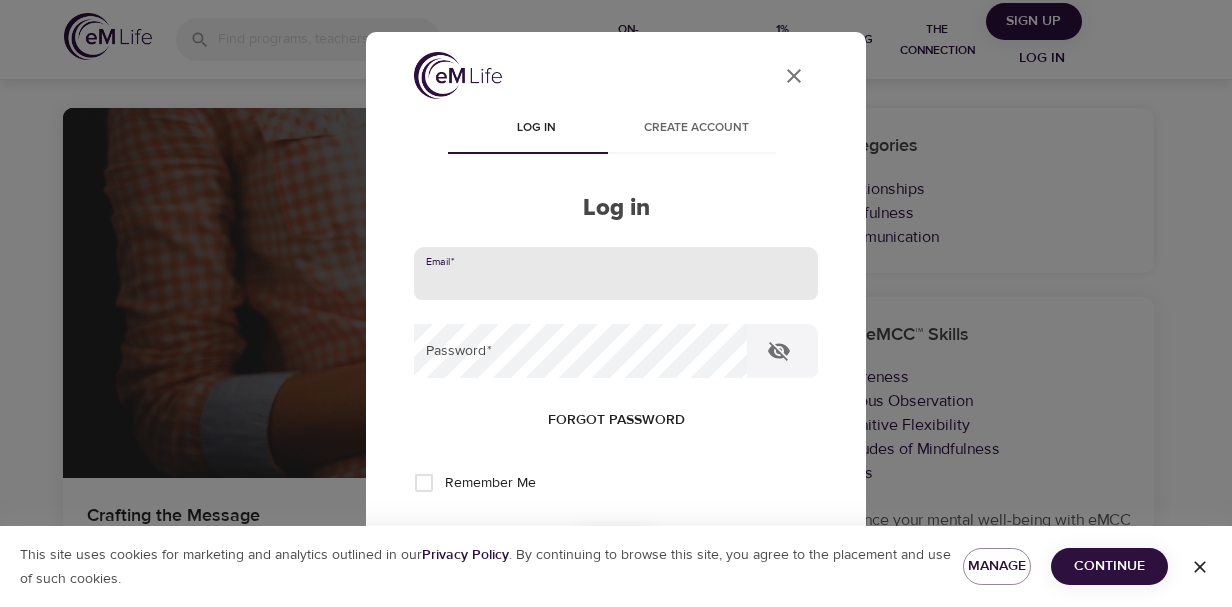 type on "[EMAIL]" 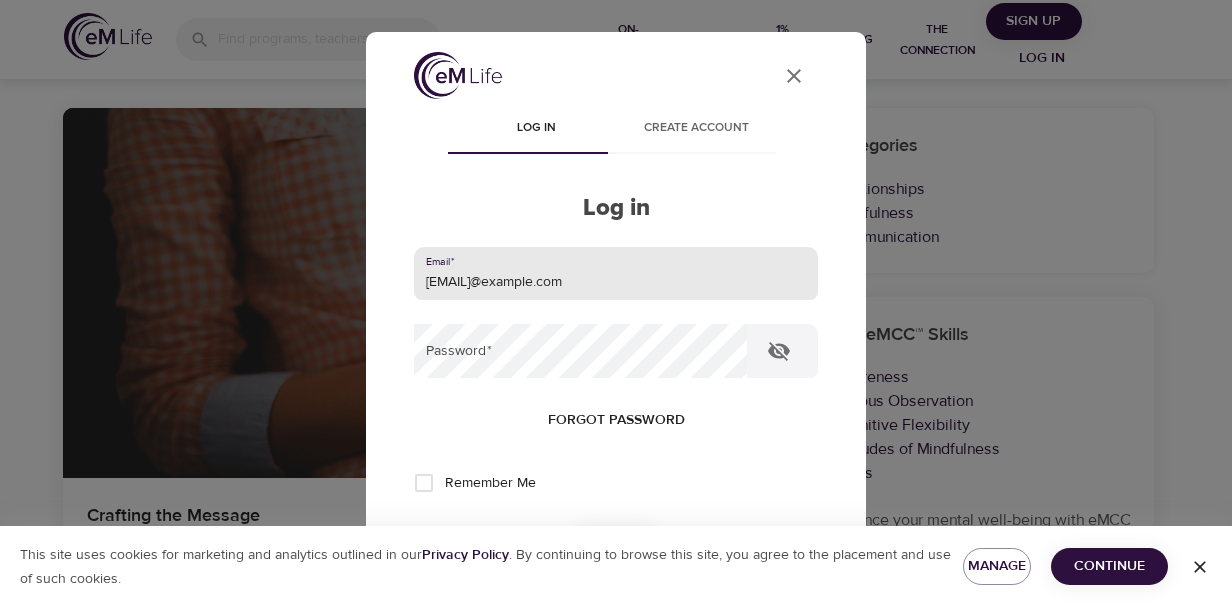 click on "Create account" at bounding box center (696, 128) 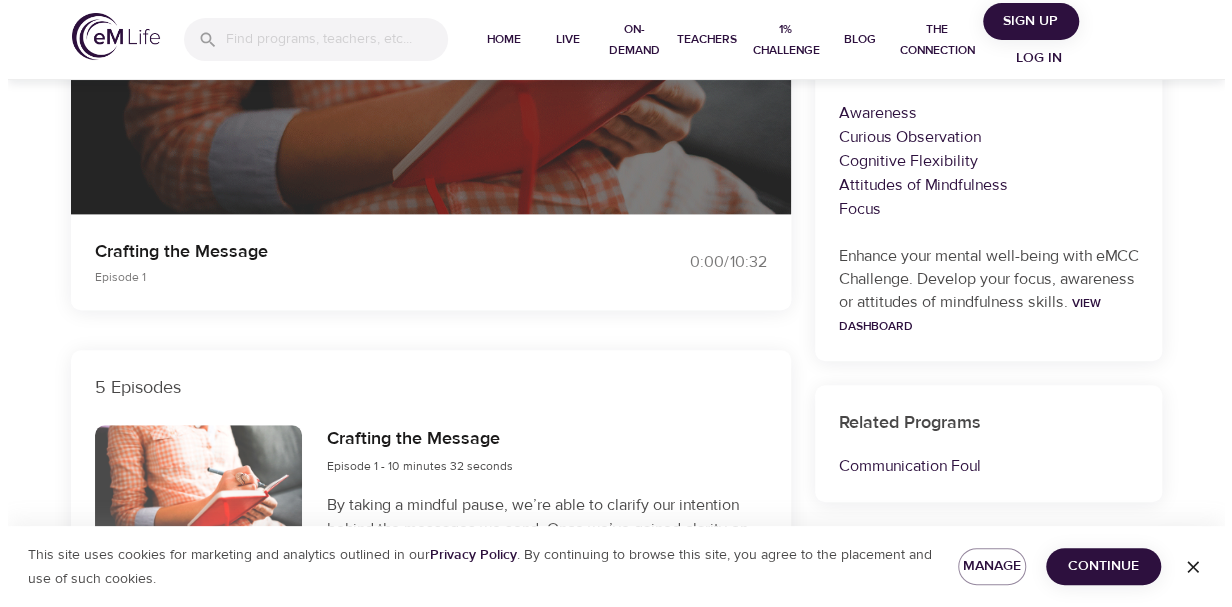 scroll, scrollTop: 300, scrollLeft: 0, axis: vertical 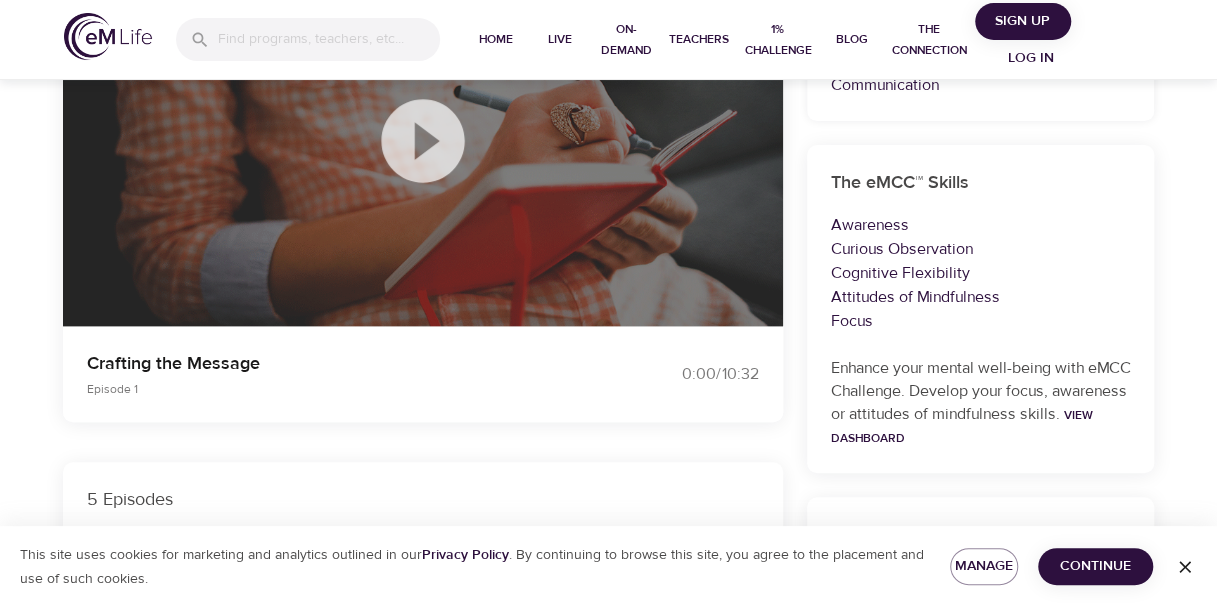 click 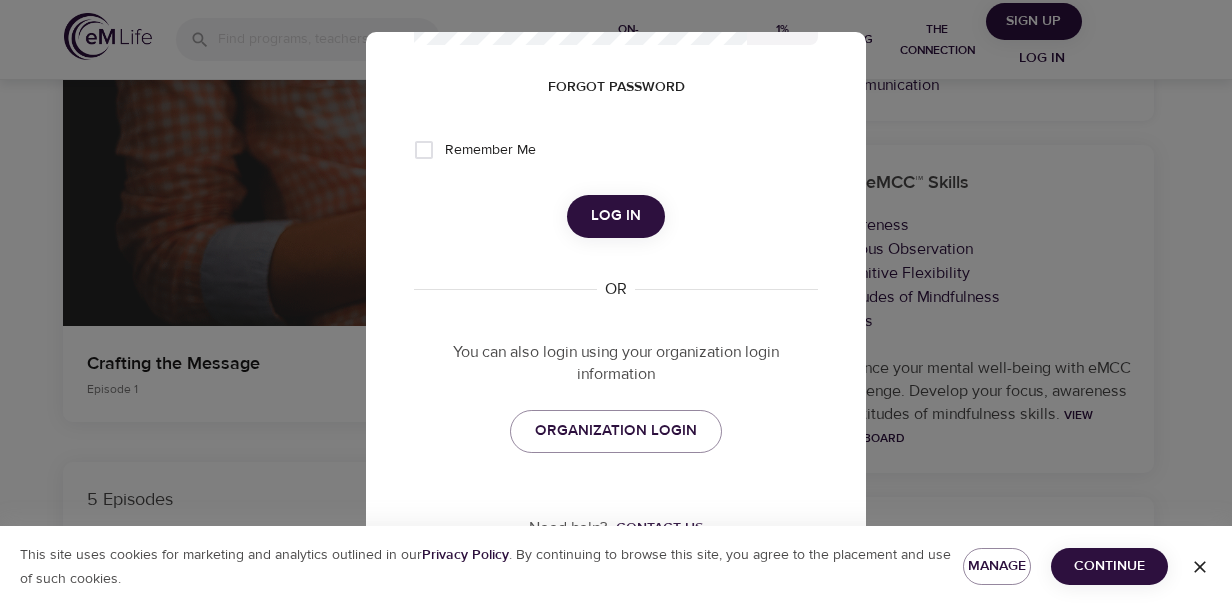 scroll, scrollTop: 360, scrollLeft: 0, axis: vertical 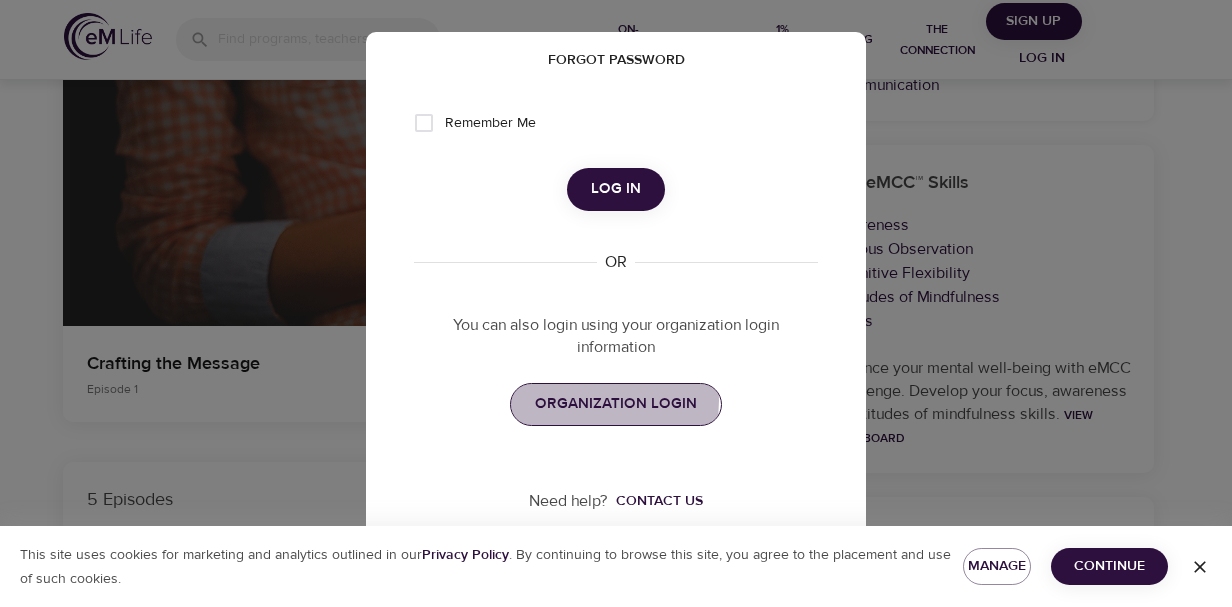 click on "ORGANIZATION LOGIN" at bounding box center [616, 404] 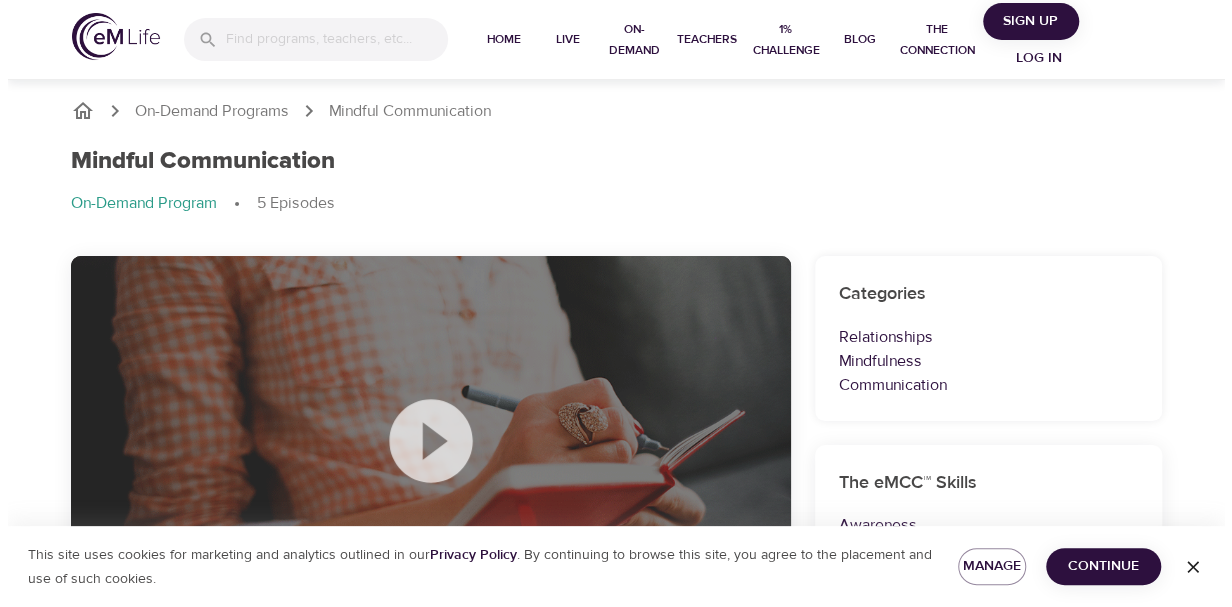 scroll, scrollTop: 100, scrollLeft: 0, axis: vertical 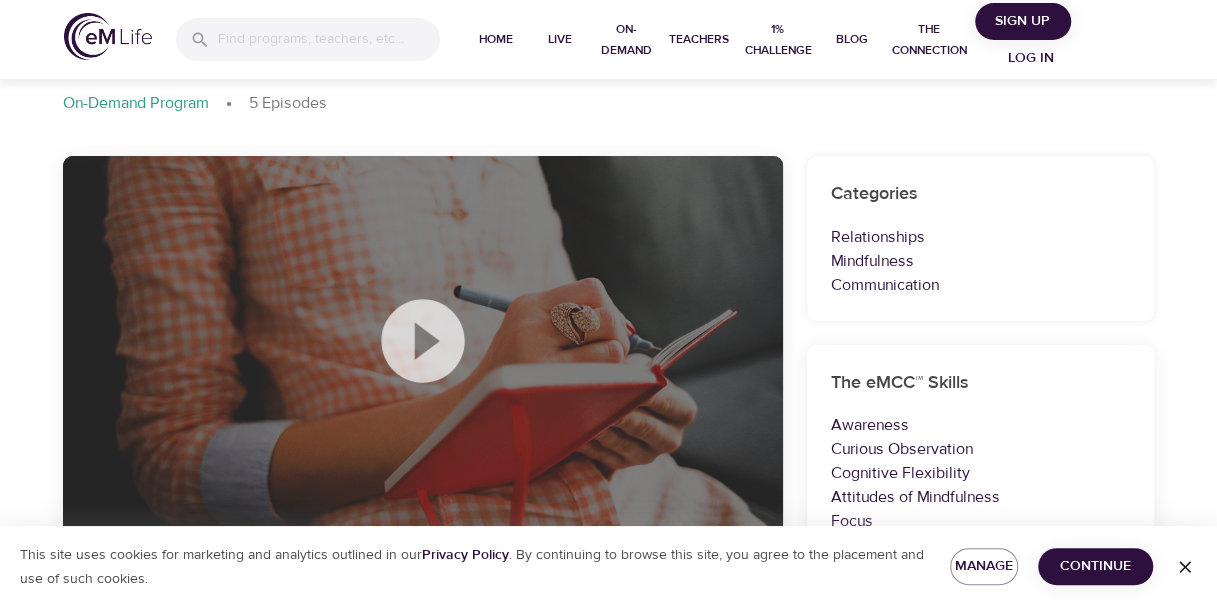 click 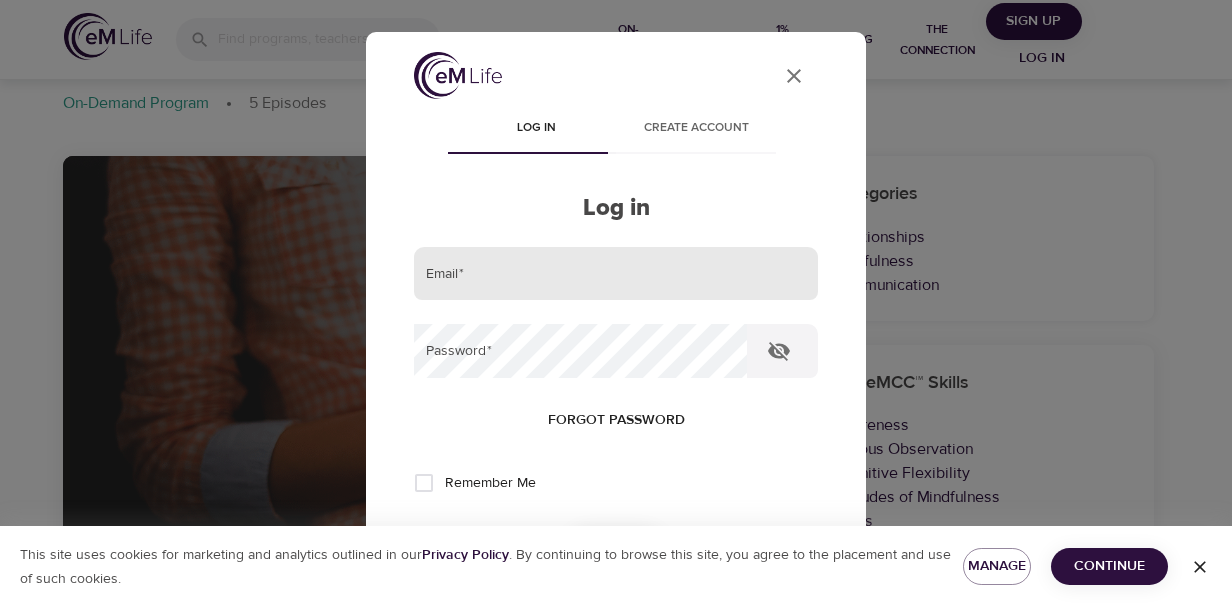 click at bounding box center [616, 274] 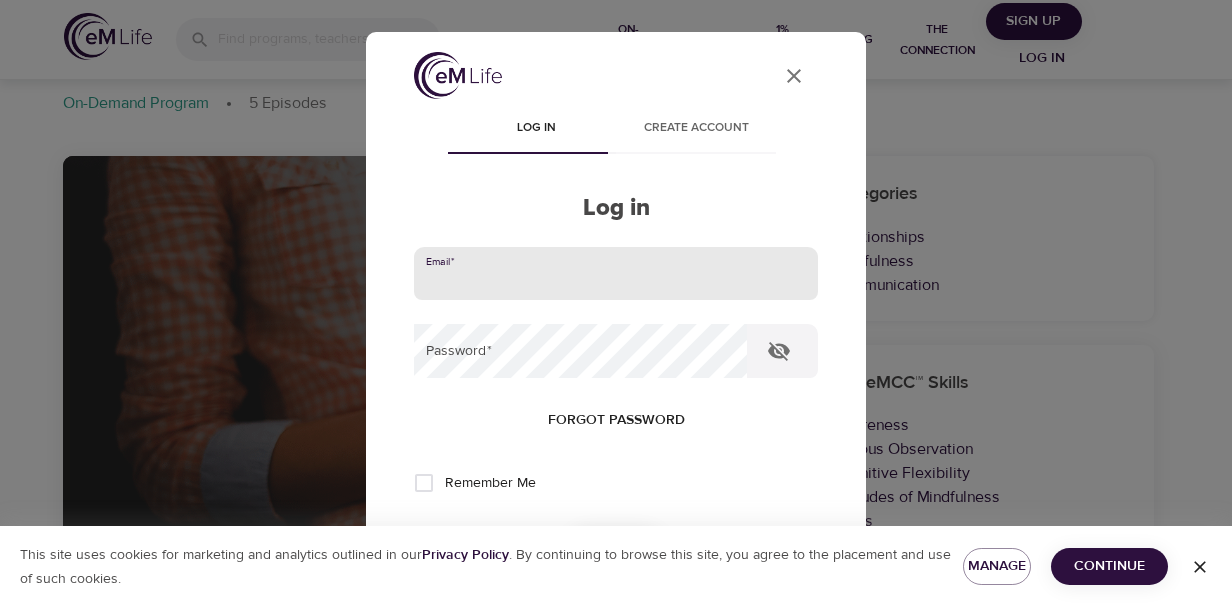 type on "[EMAIL]" 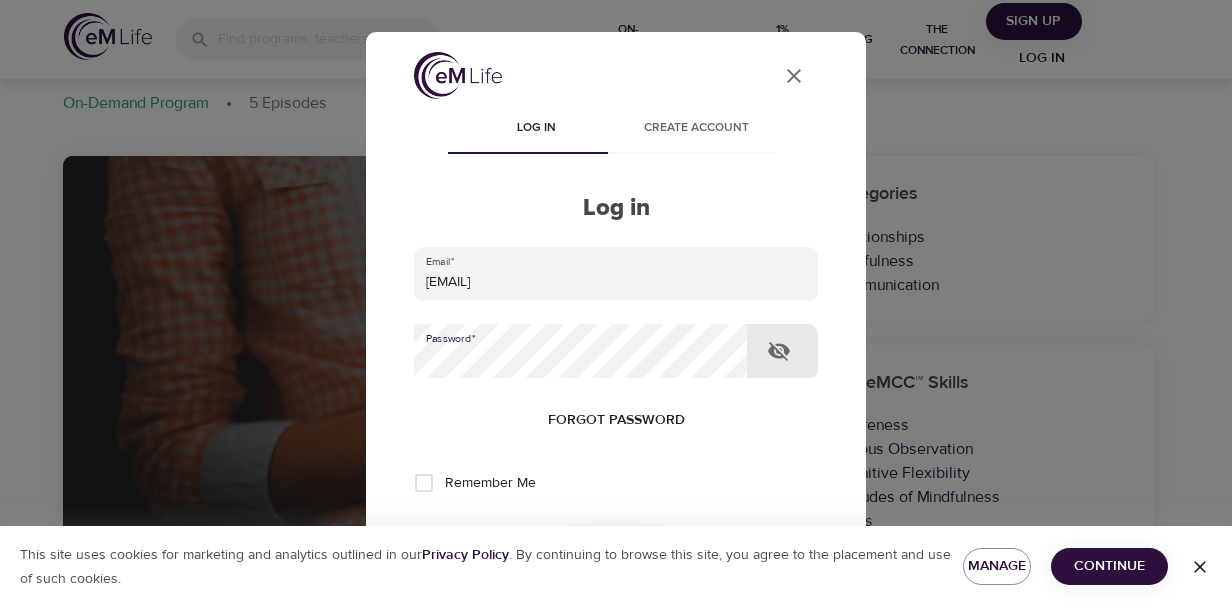 click on "Remember Me" at bounding box center (424, 483) 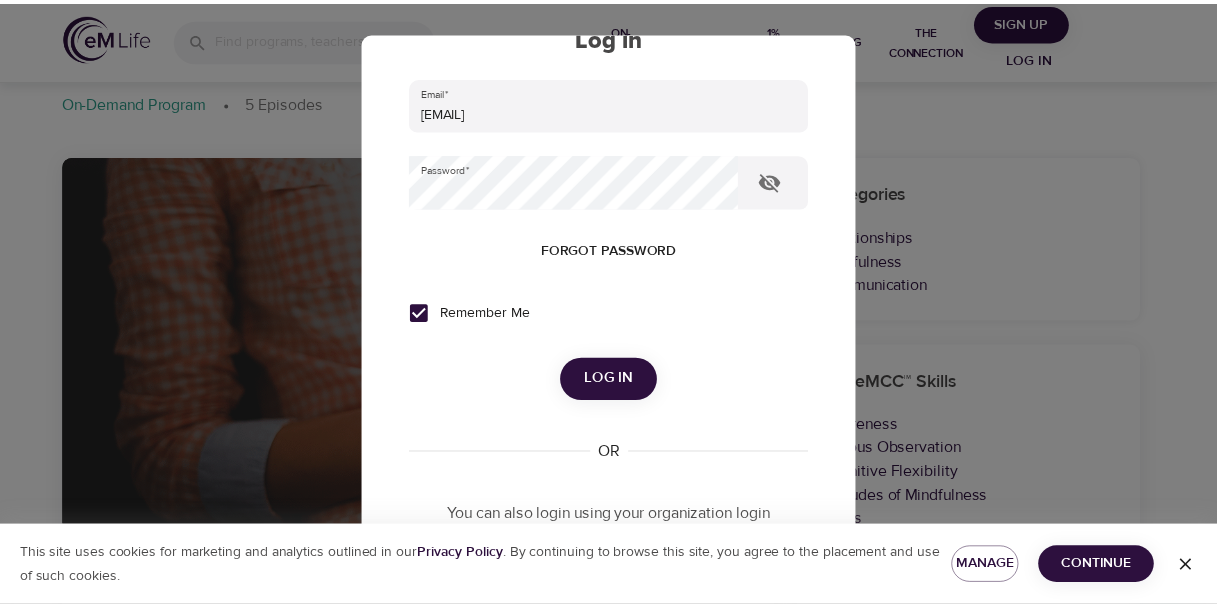 scroll, scrollTop: 200, scrollLeft: 0, axis: vertical 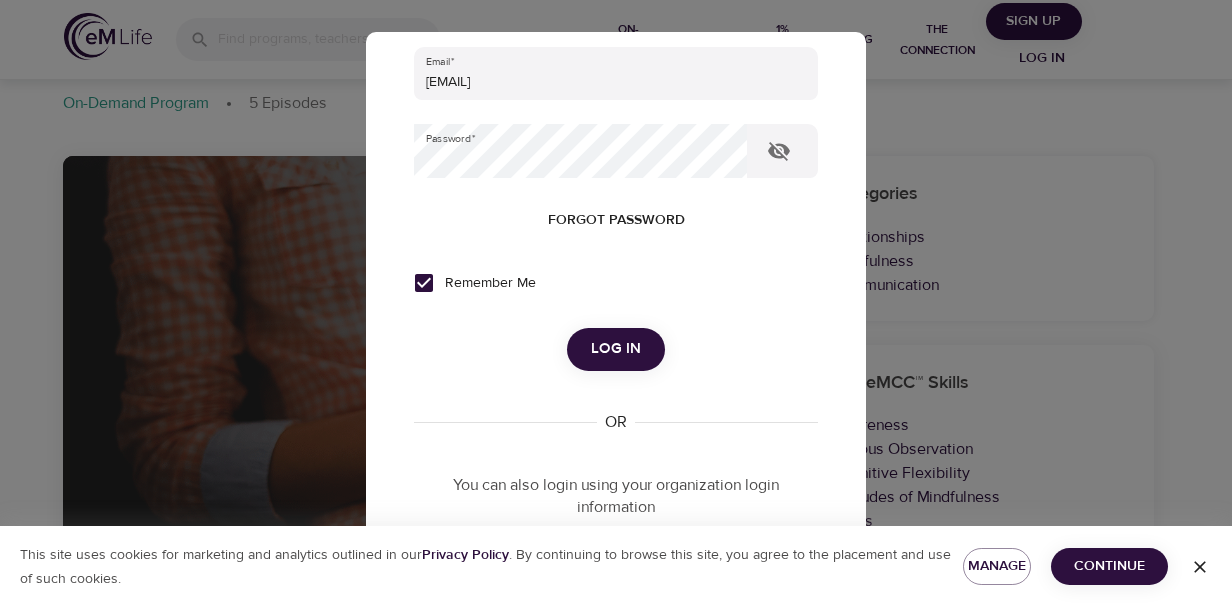 click on "Remember Me" at bounding box center [424, 283] 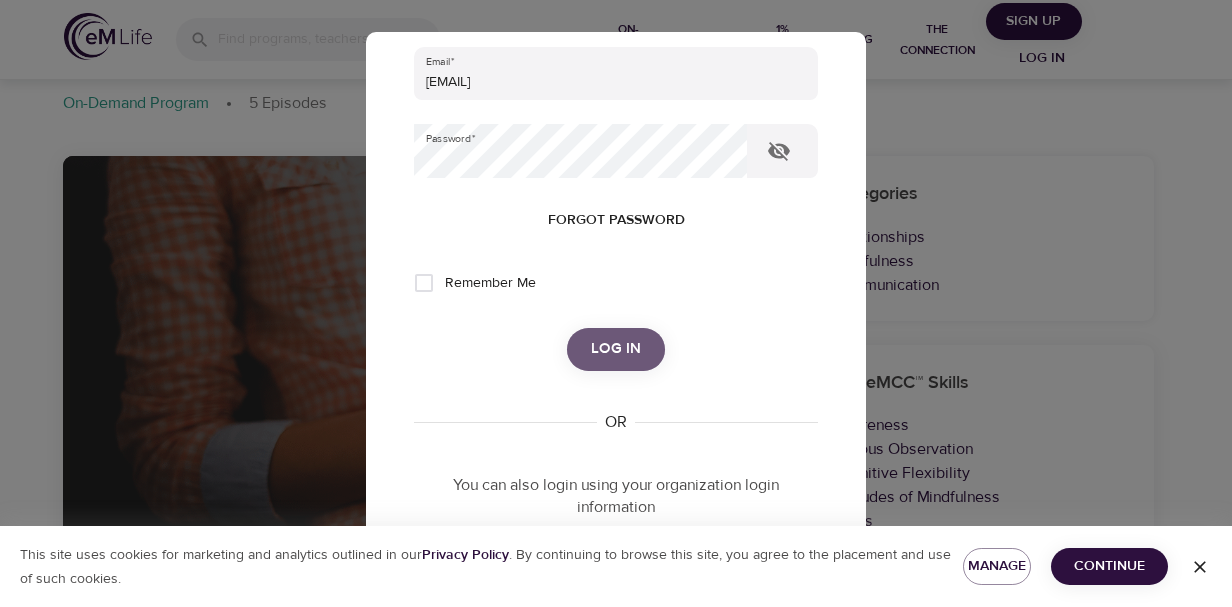 click on "Log in" at bounding box center (616, 349) 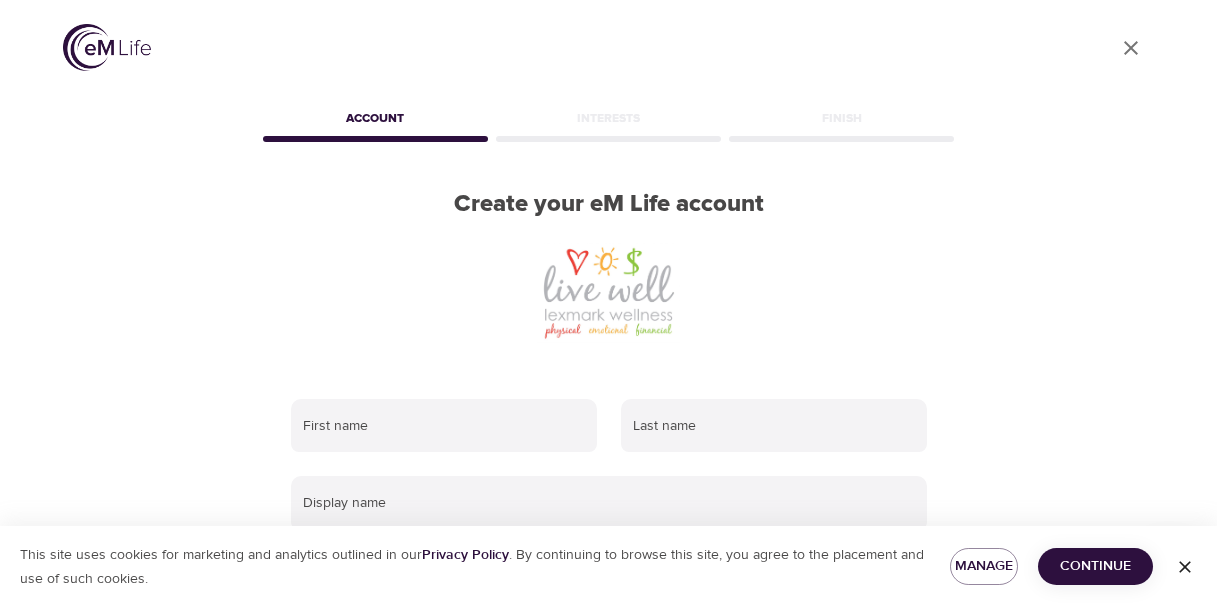 scroll, scrollTop: 0, scrollLeft: 0, axis: both 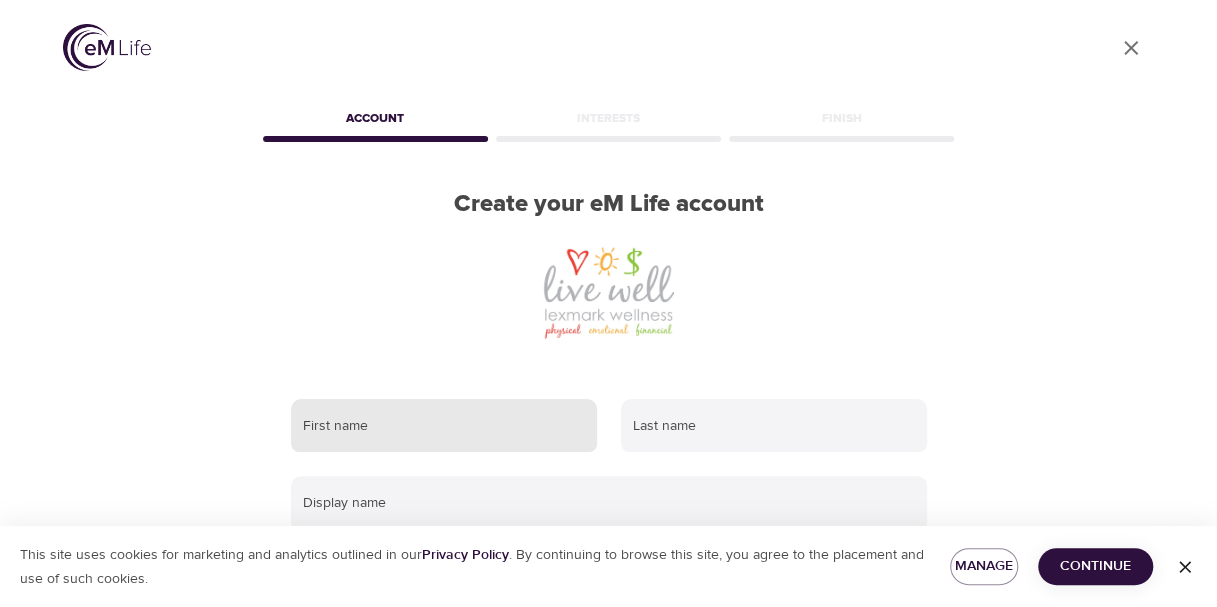 click at bounding box center (444, 426) 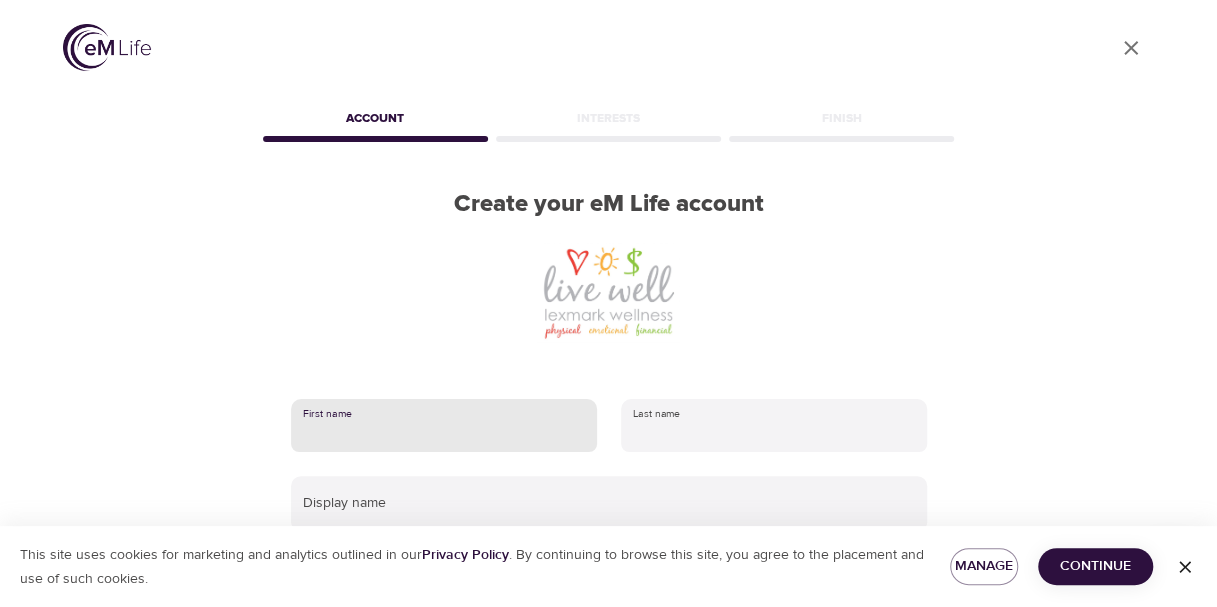 type on "Yumi" 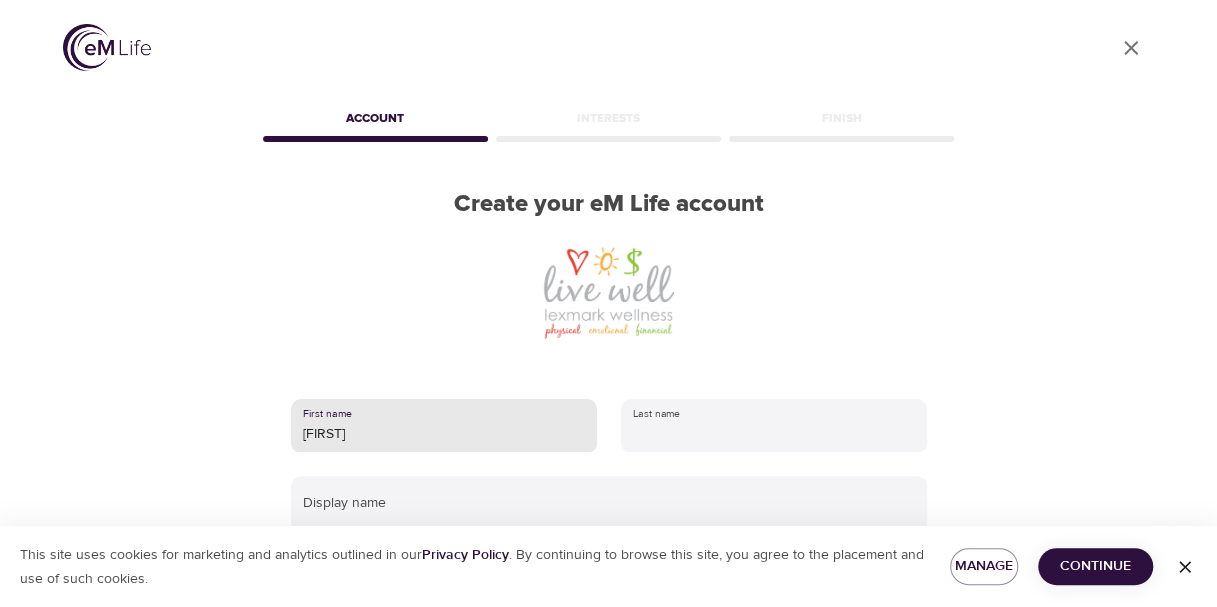 type on "Yu" 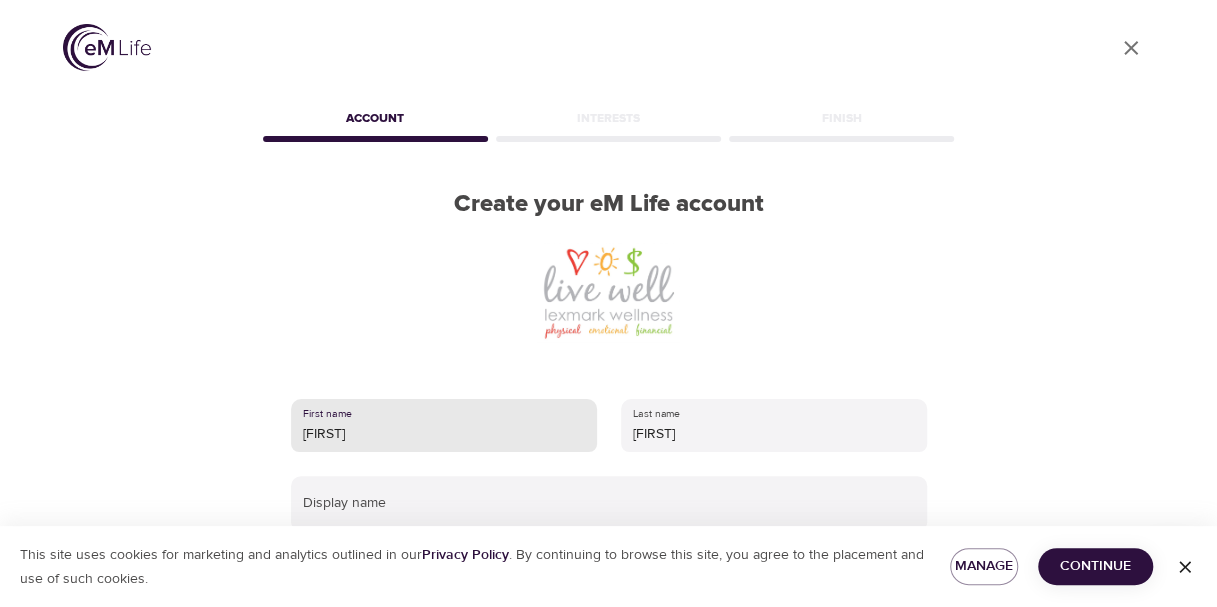 type on "[EMAIL]@example.com" 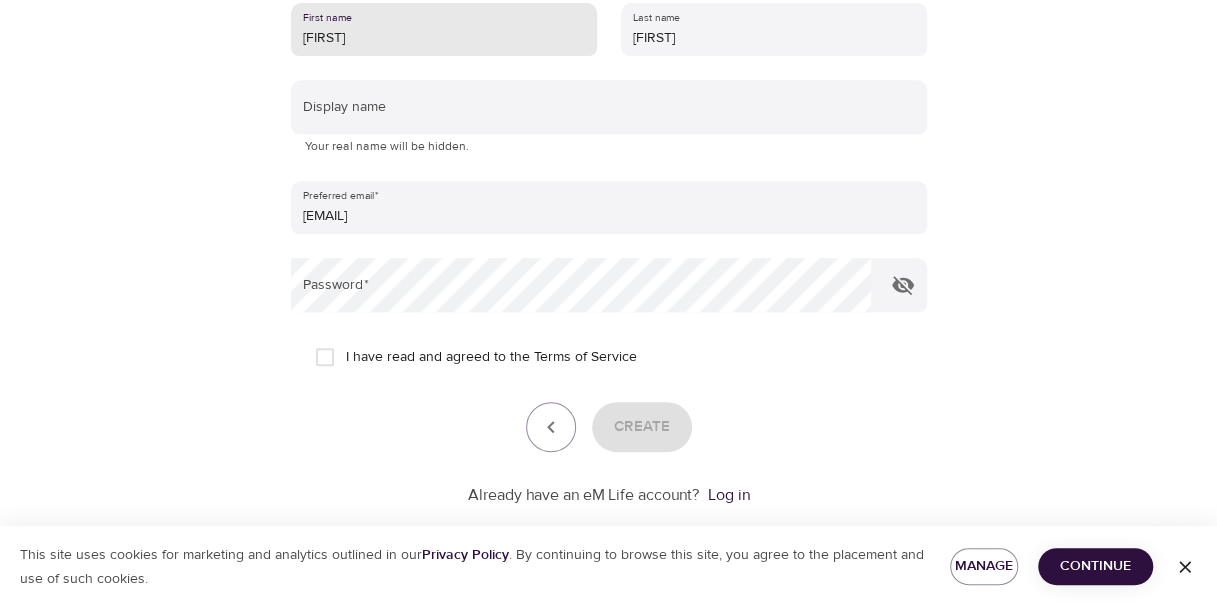 scroll, scrollTop: 400, scrollLeft: 0, axis: vertical 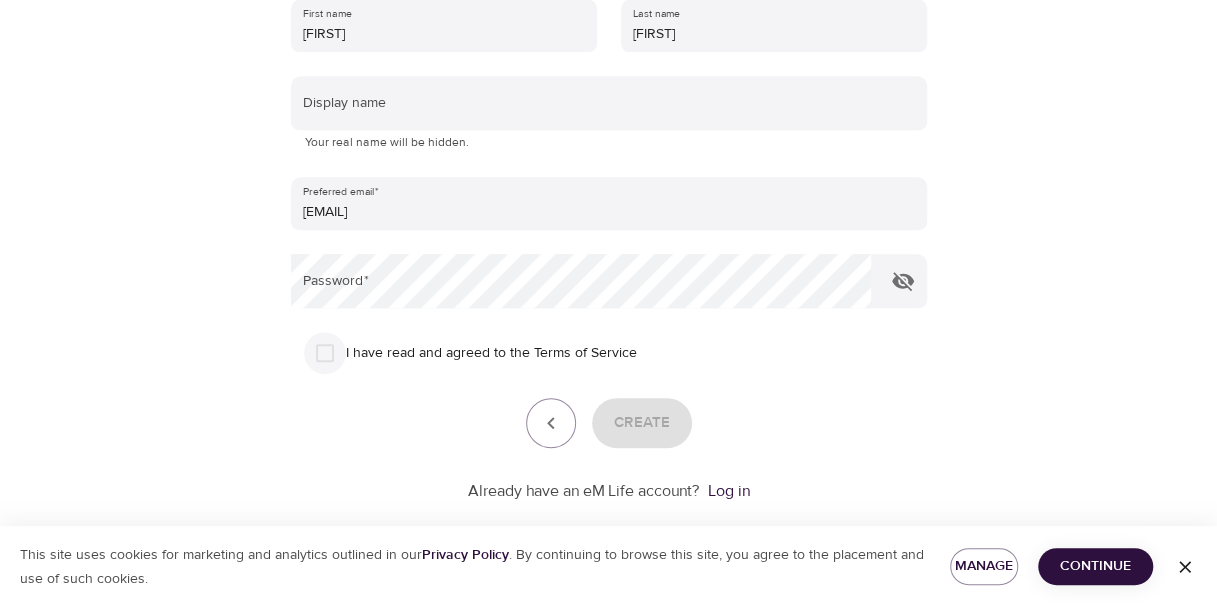 click on "I have read and agreed to the    Terms of Service" at bounding box center (325, 353) 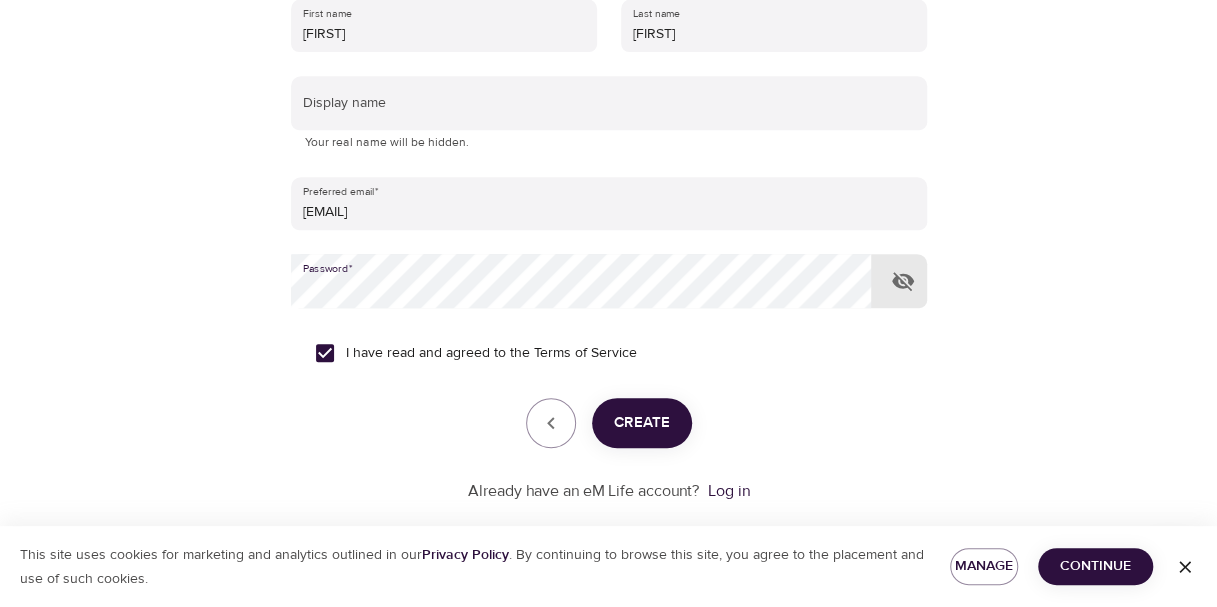 click on "Create" at bounding box center [642, 423] 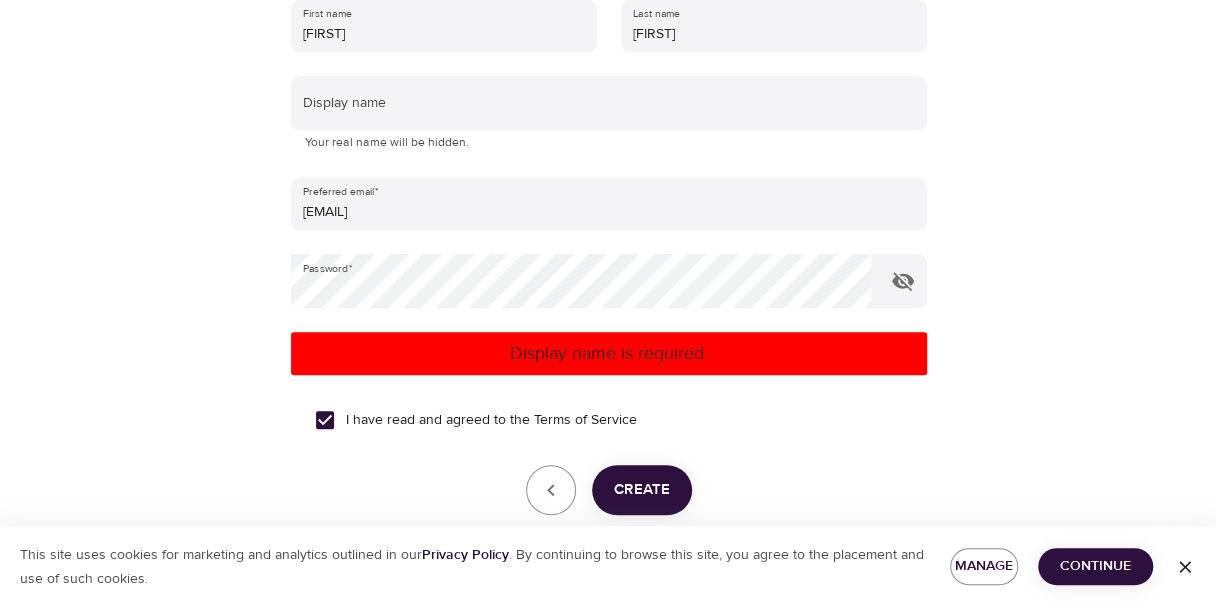 scroll, scrollTop: 300, scrollLeft: 0, axis: vertical 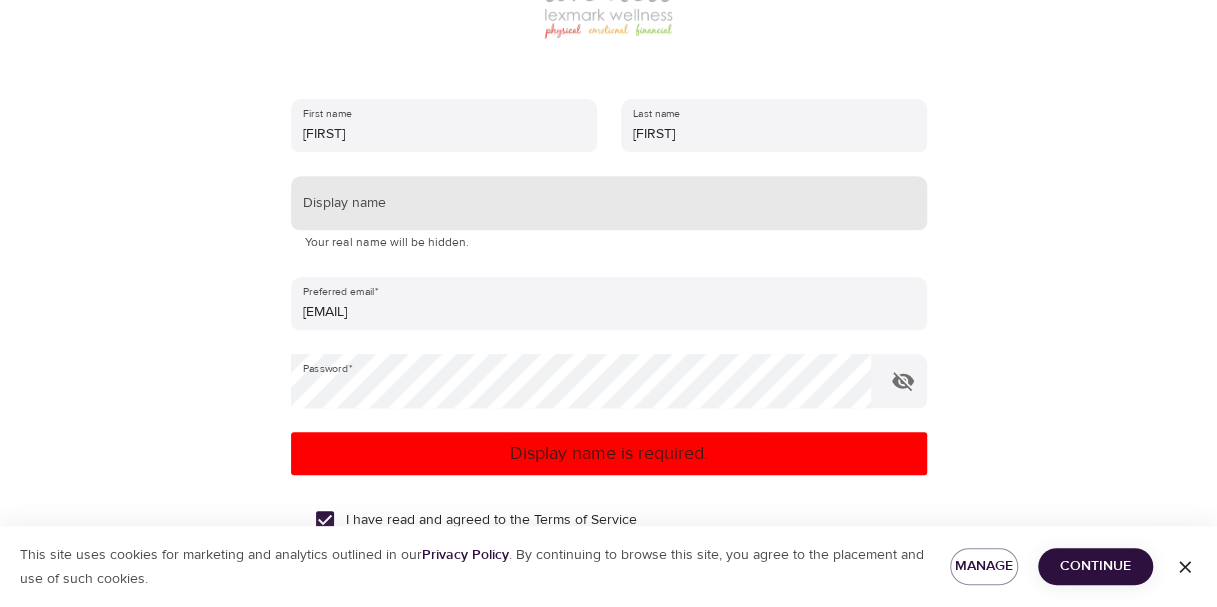 click at bounding box center (609, 203) 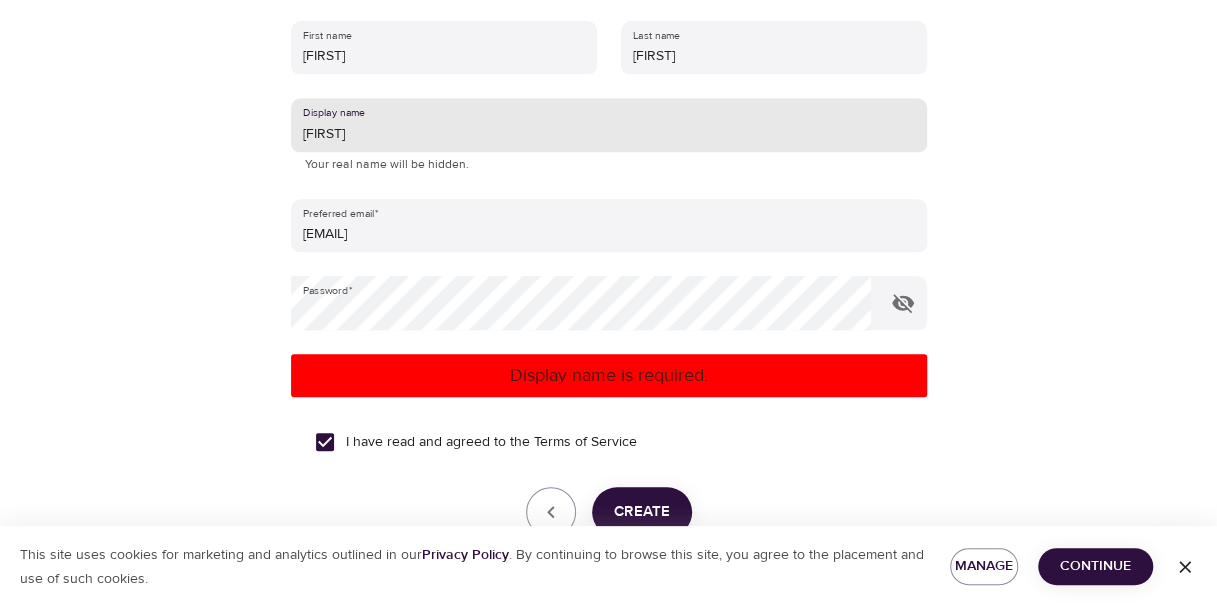 scroll, scrollTop: 496, scrollLeft: 0, axis: vertical 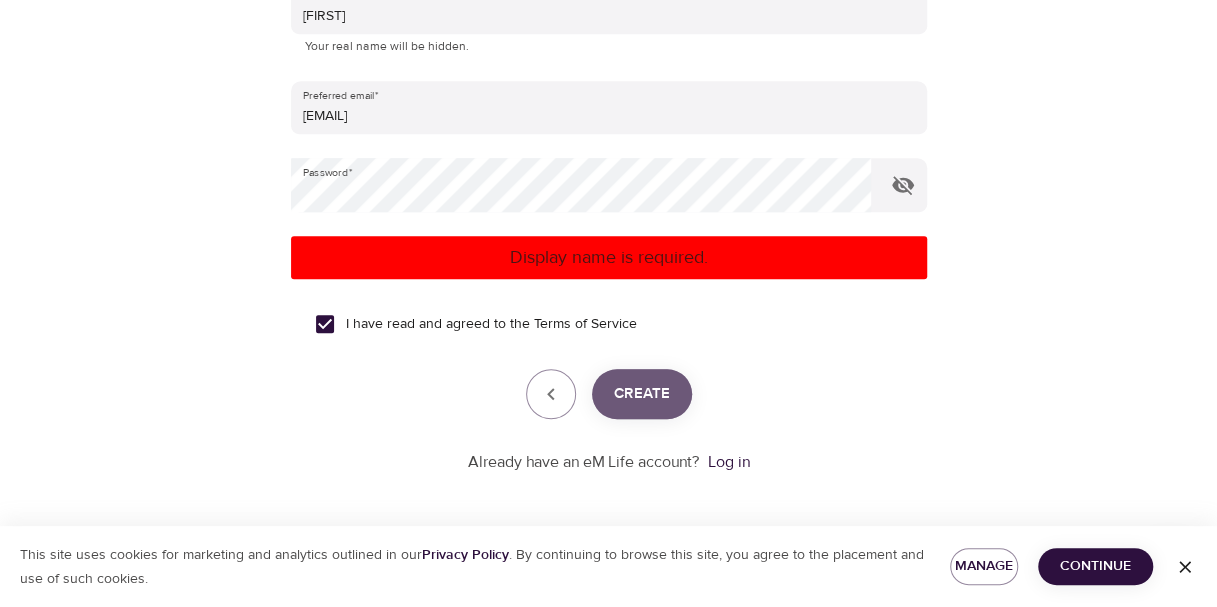click on "Create" at bounding box center [642, 394] 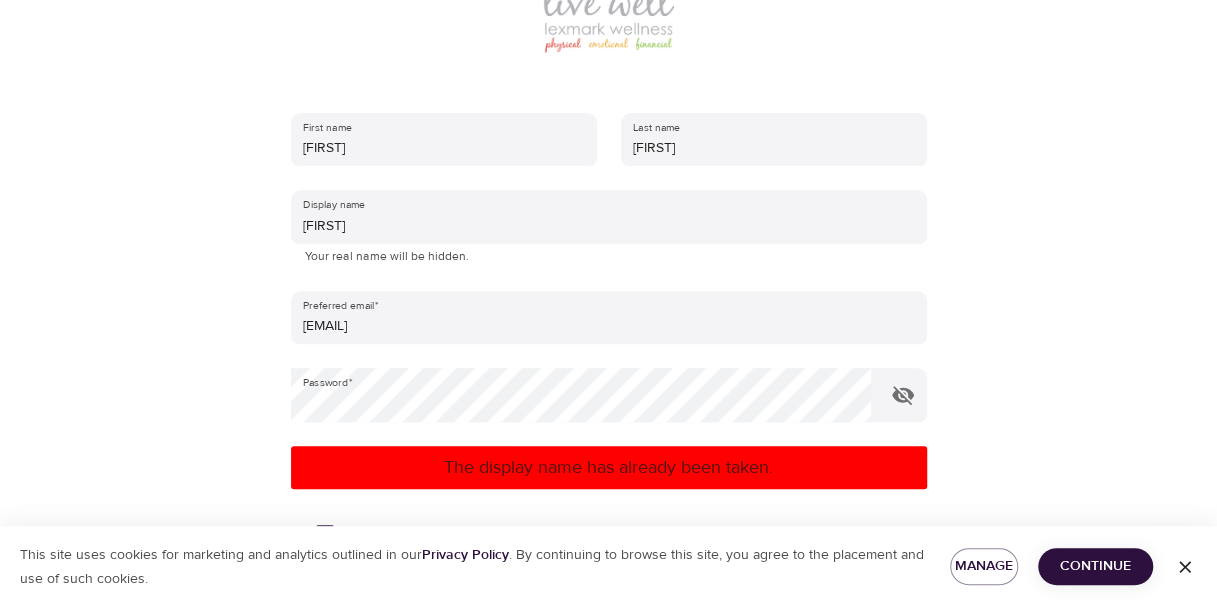 scroll, scrollTop: 230, scrollLeft: 0, axis: vertical 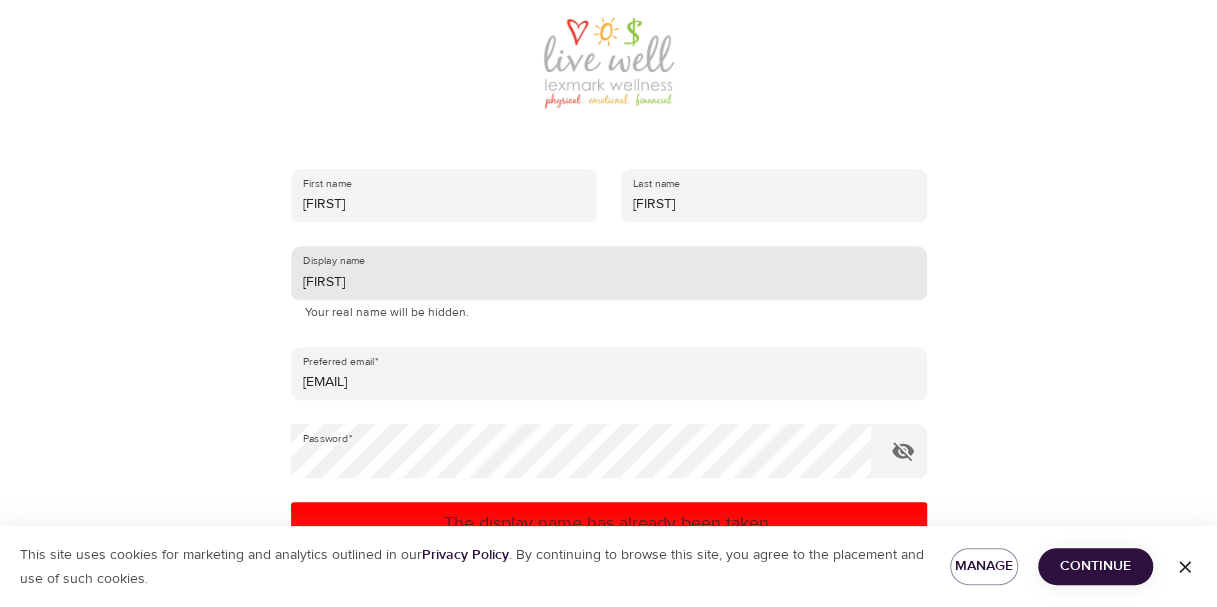 click on "Yumi" at bounding box center (609, 273) 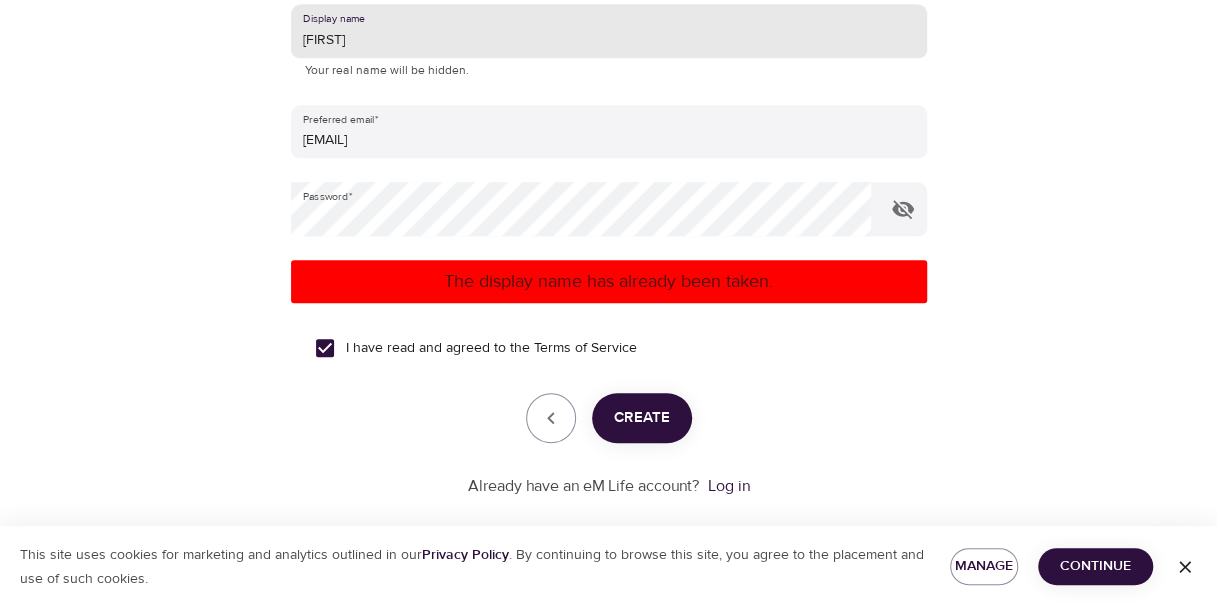 scroll, scrollTop: 496, scrollLeft: 0, axis: vertical 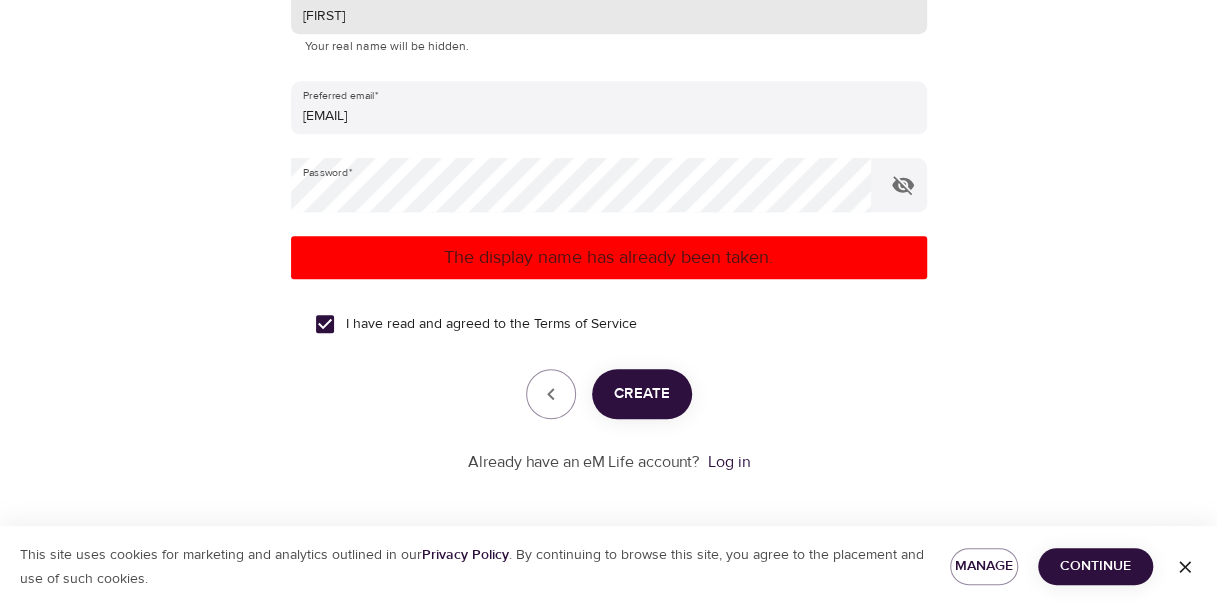 type on "Yumiyu" 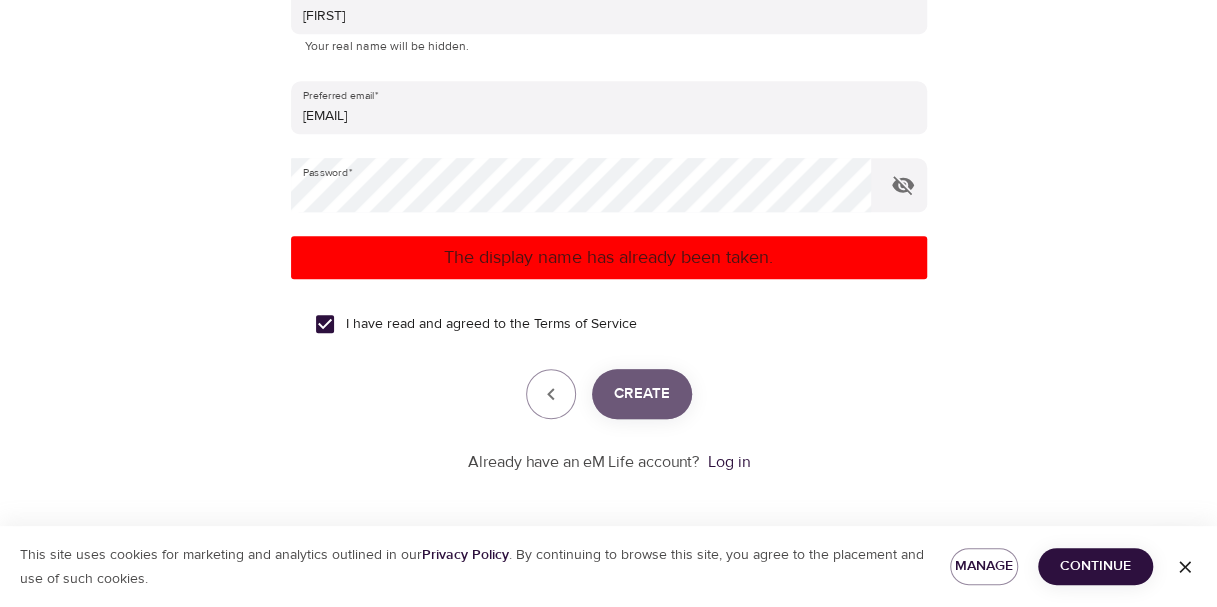 click on "Create" at bounding box center [642, 394] 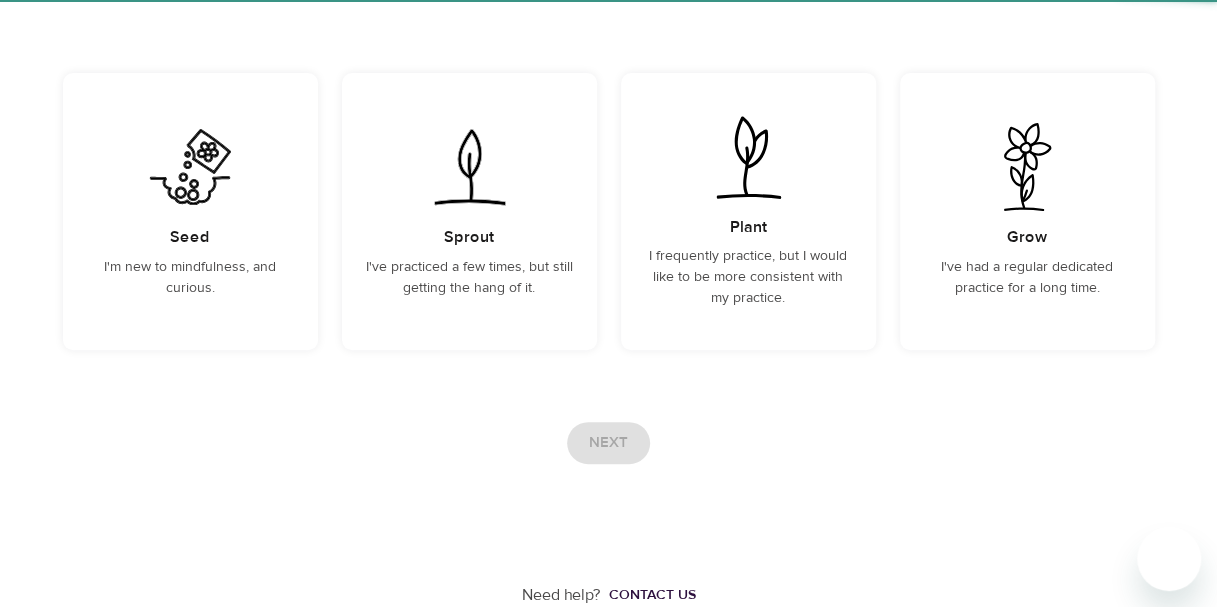 scroll, scrollTop: 241, scrollLeft: 0, axis: vertical 